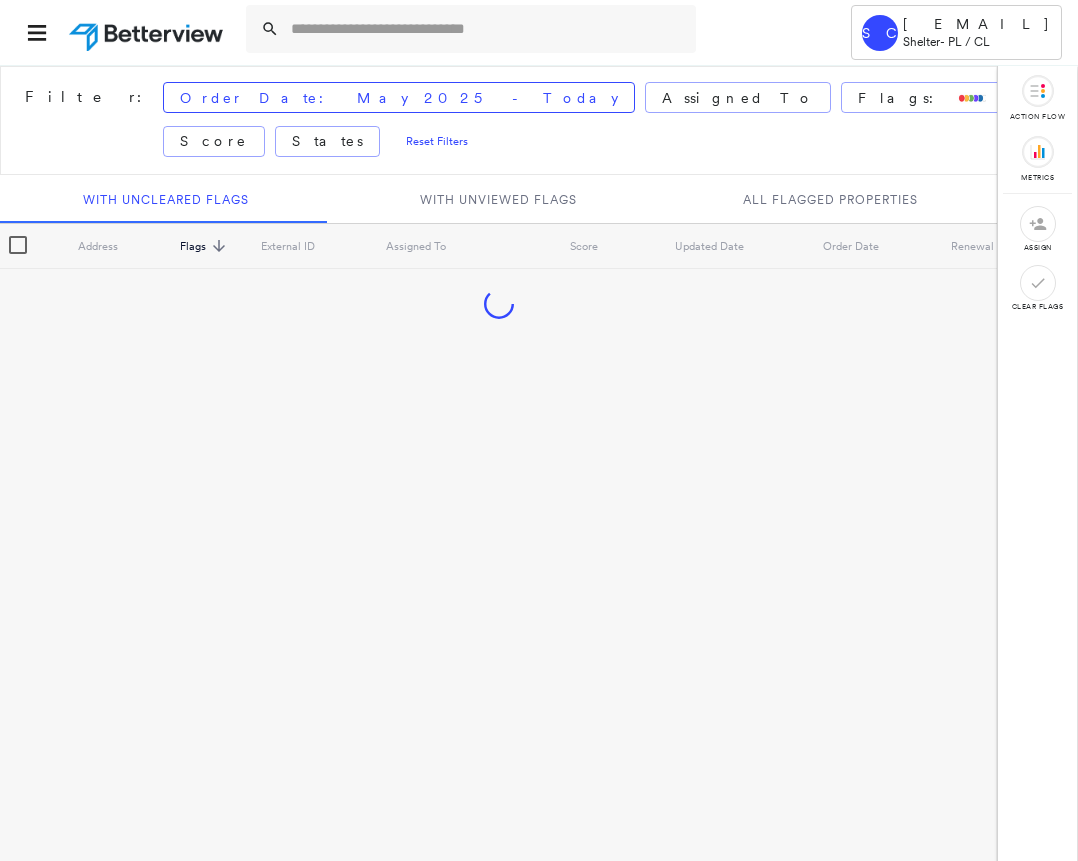 scroll, scrollTop: 0, scrollLeft: 0, axis: both 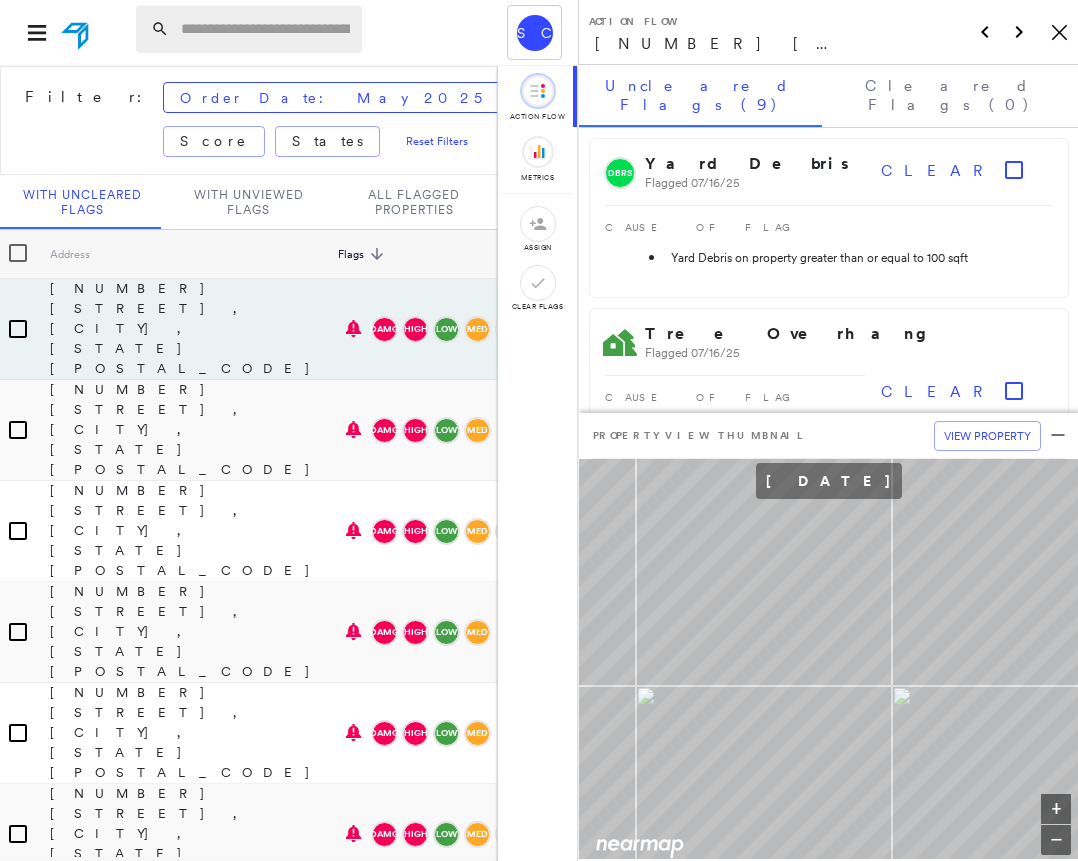 click at bounding box center [265, 29] 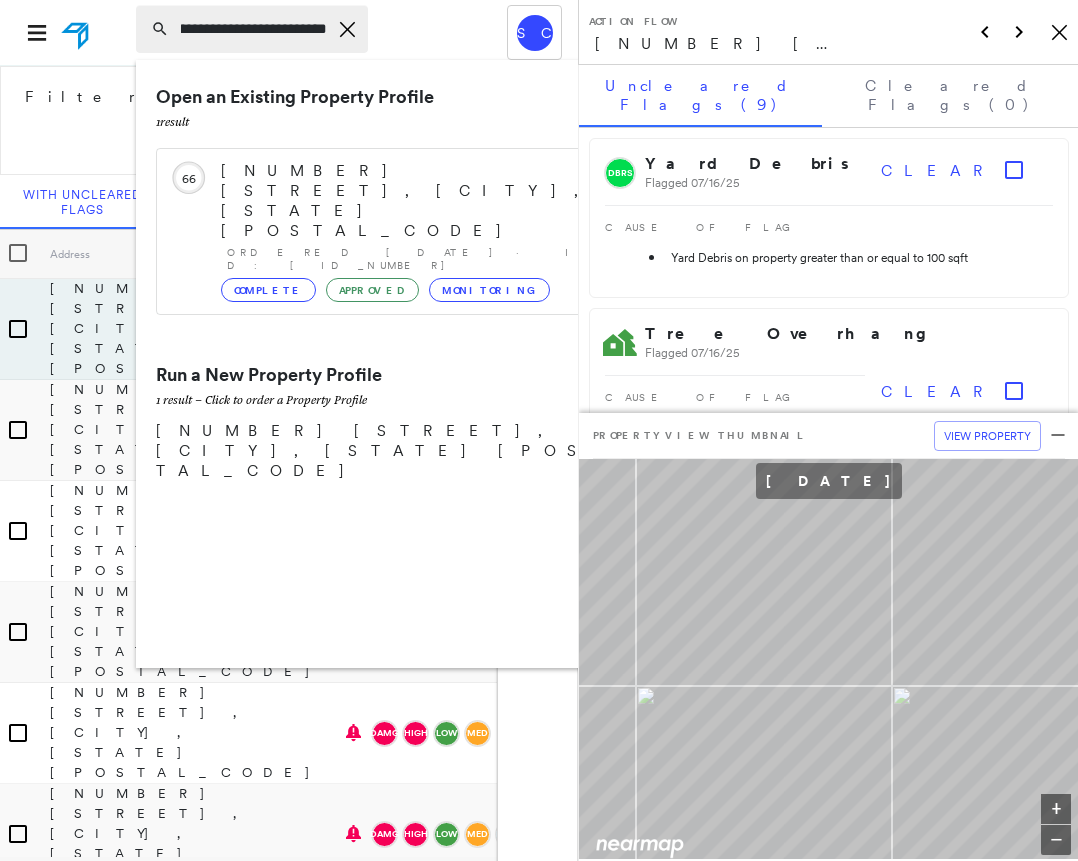 scroll, scrollTop: 0, scrollLeft: 58, axis: horizontal 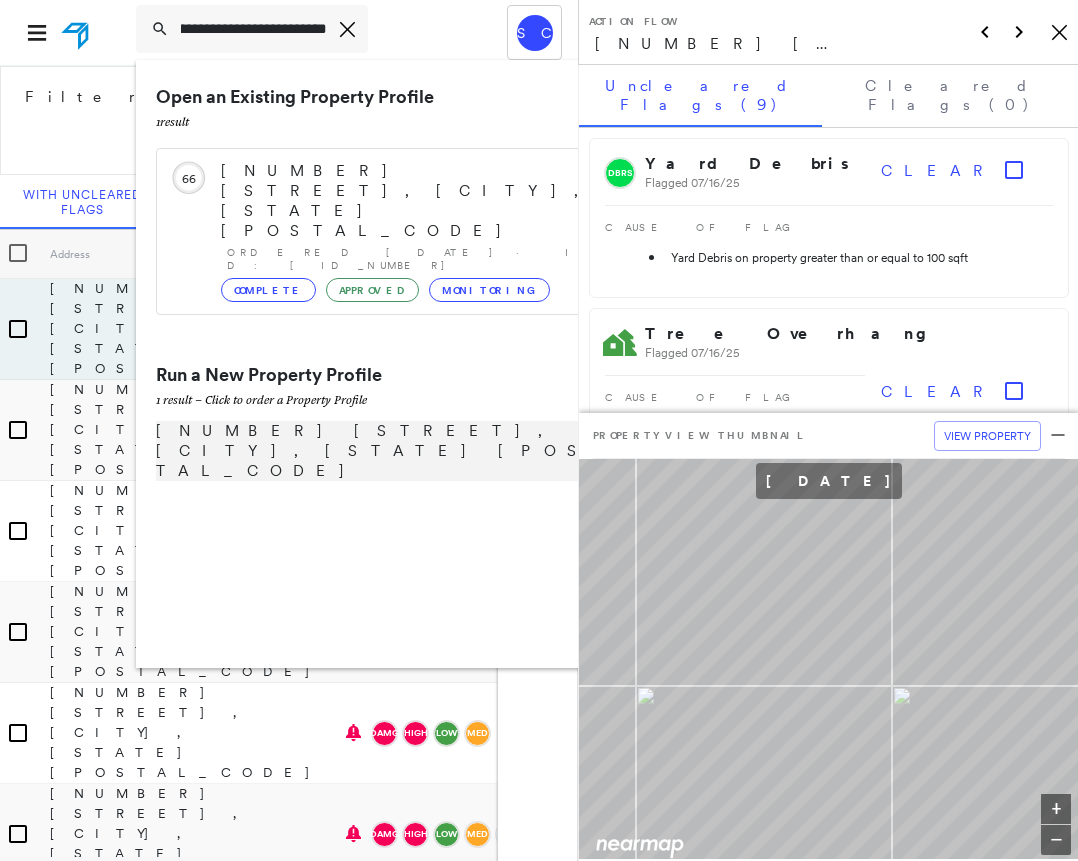 type on "**********" 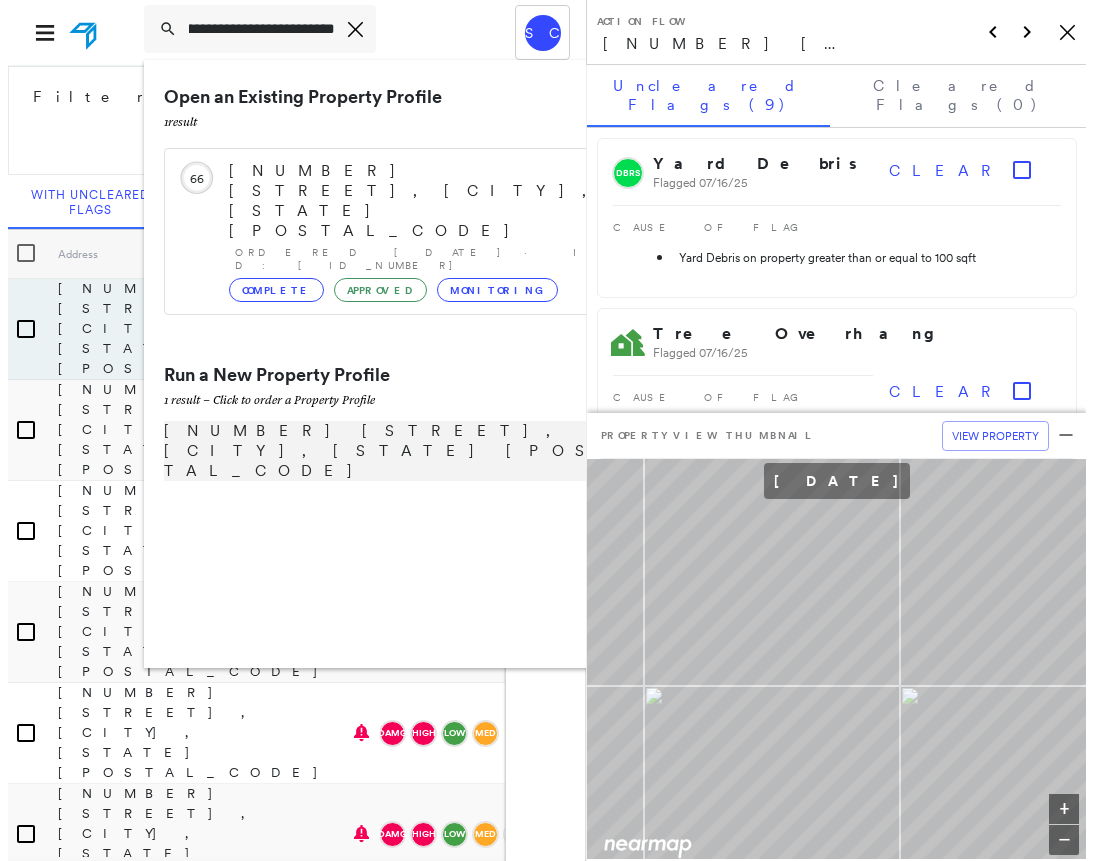 scroll, scrollTop: 0, scrollLeft: 0, axis: both 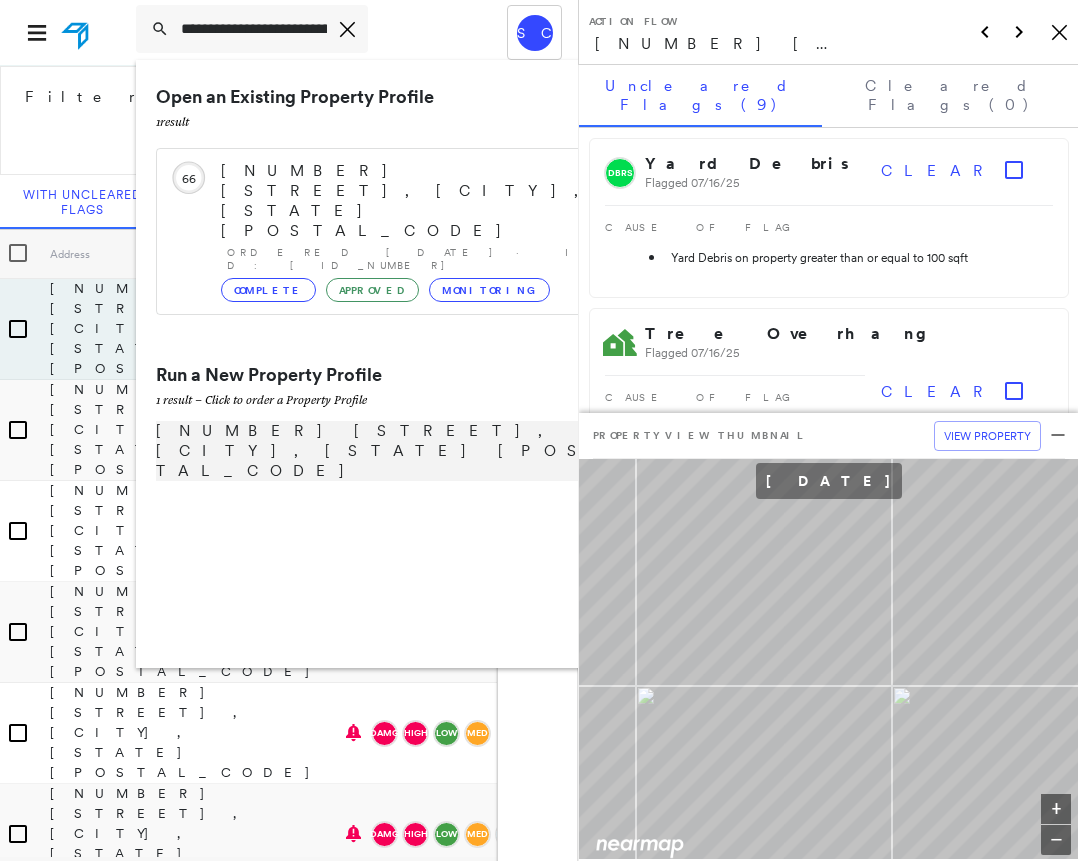 click on "[NUMBER] [STREET], [CITY], [STATE] [POSTAL_CODE]" at bounding box center [381, 451] 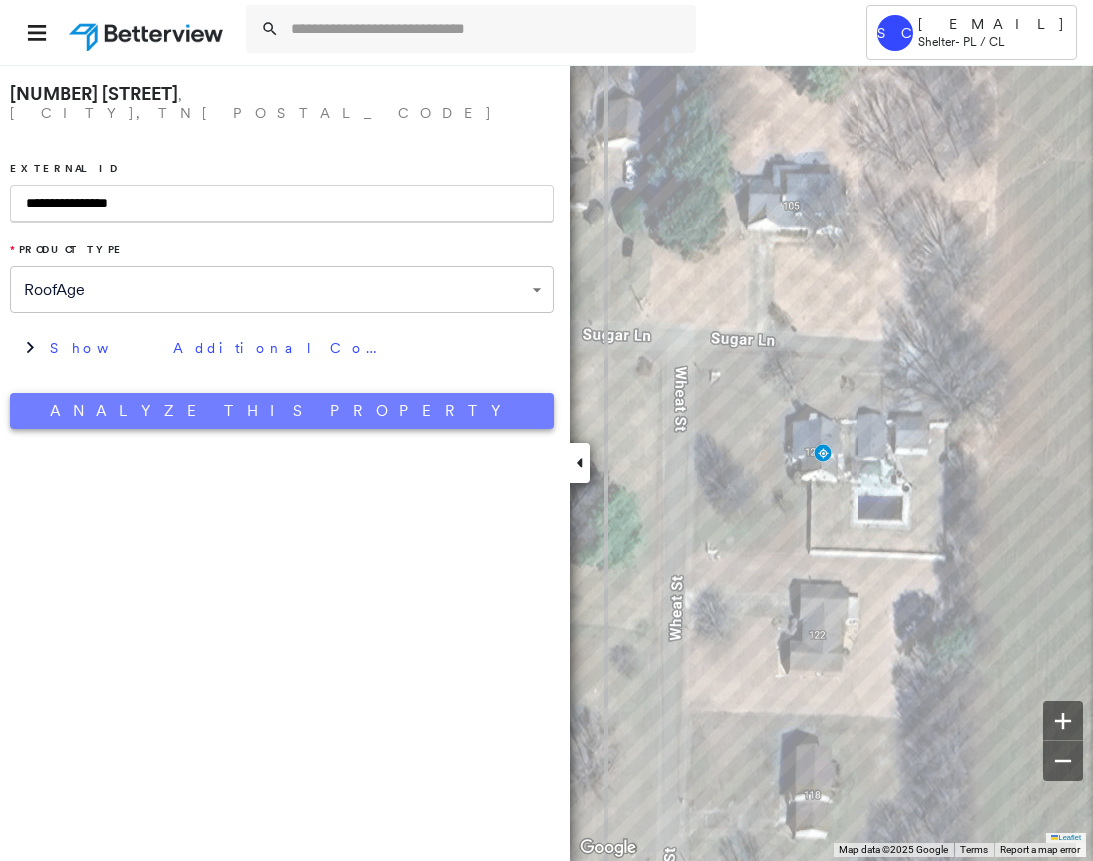 type on "**********" 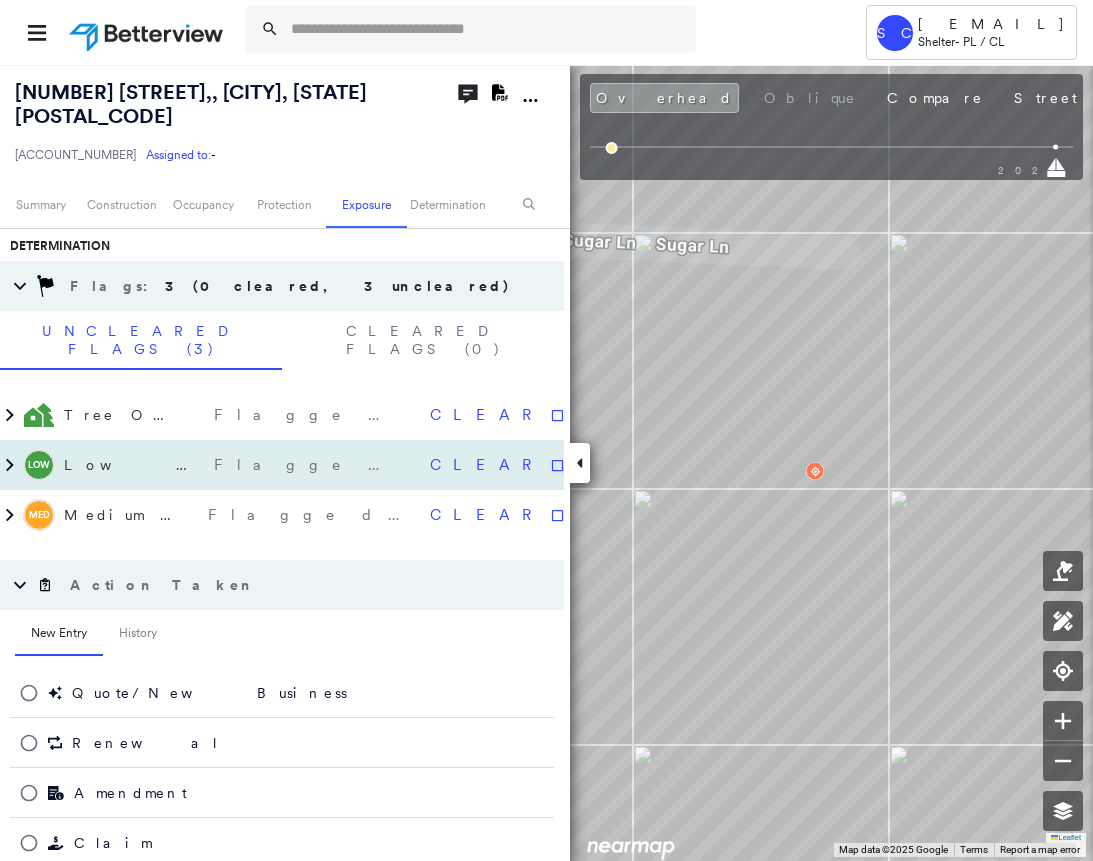 scroll, scrollTop: 0, scrollLeft: 0, axis: both 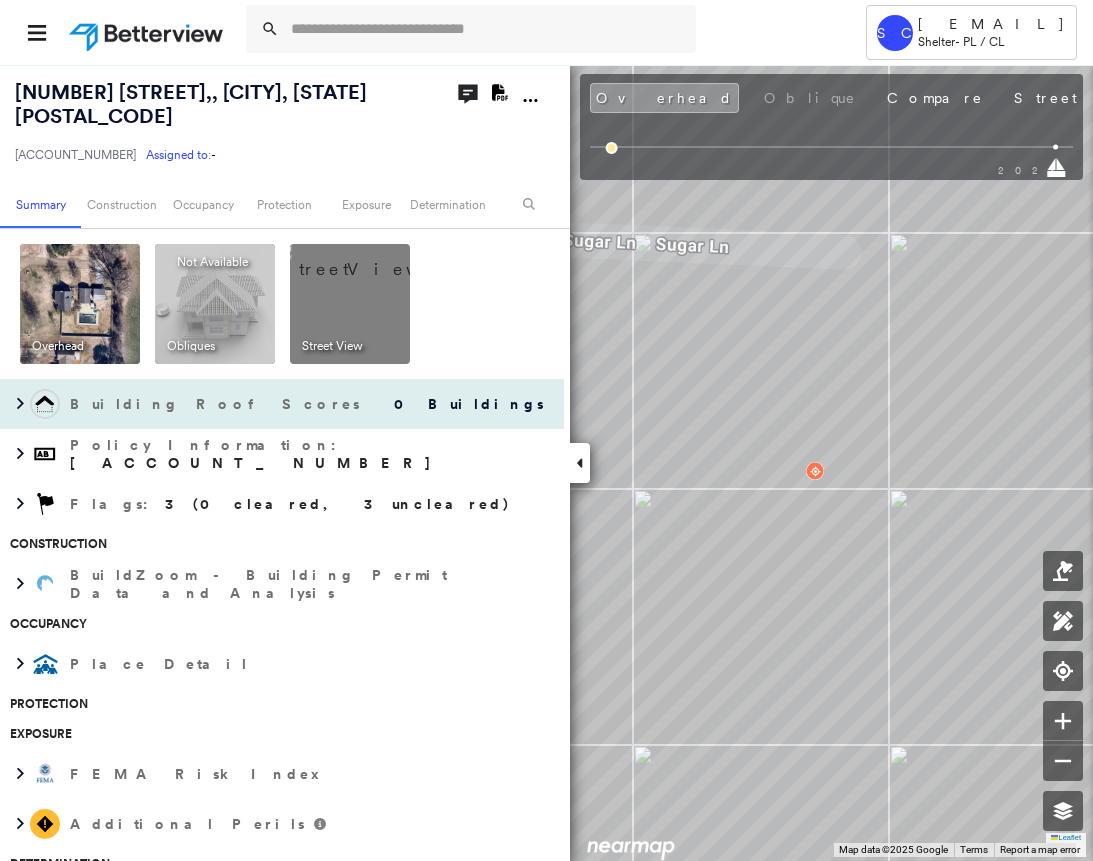 click on "Building Roof Scores" at bounding box center (217, 404) 